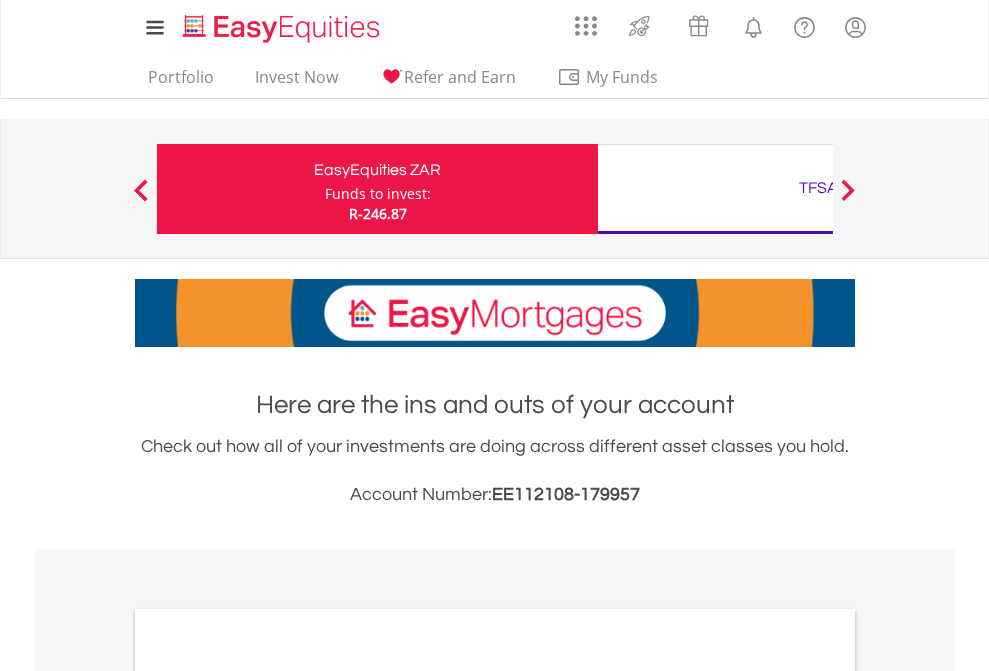 scroll, scrollTop: 0, scrollLeft: 0, axis: both 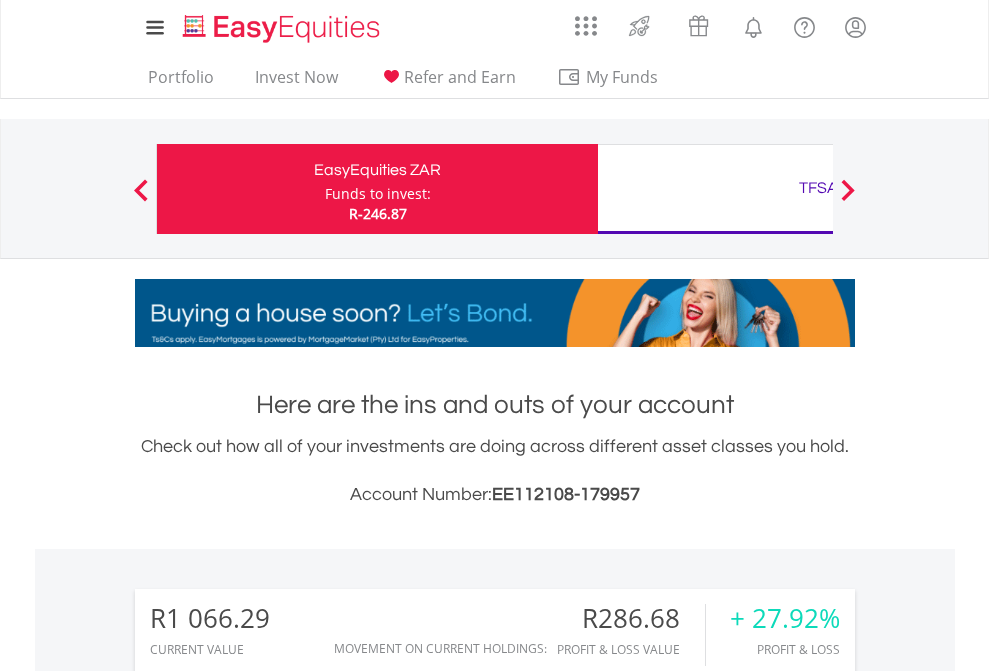 click on "Funds to invest:" at bounding box center (378, 194) 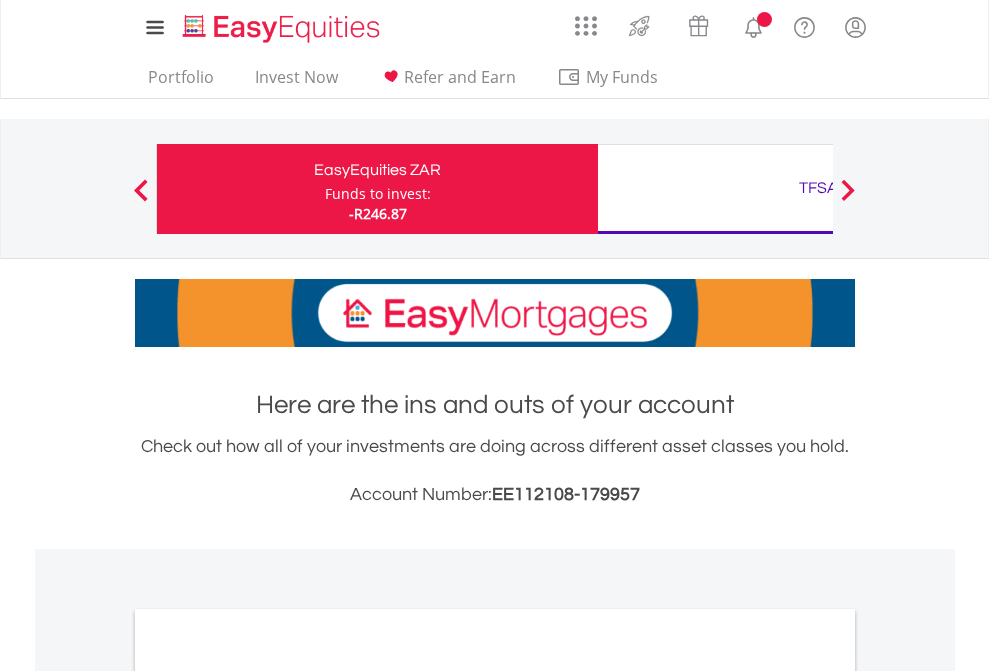 scroll, scrollTop: 0, scrollLeft: 0, axis: both 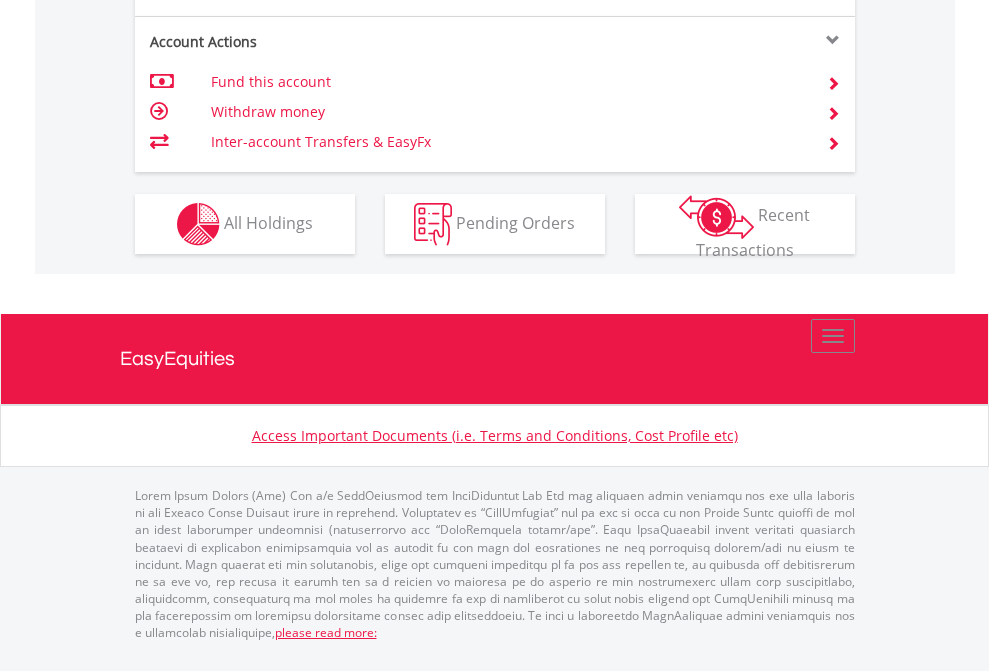 click on "Investment types" at bounding box center [706, -337] 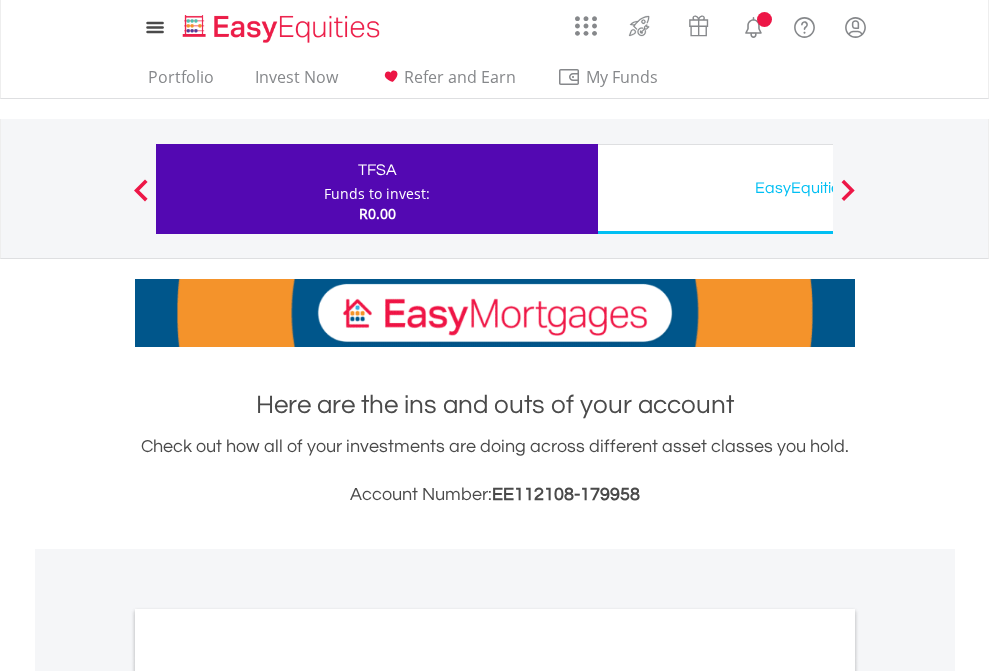 scroll, scrollTop: 0, scrollLeft: 0, axis: both 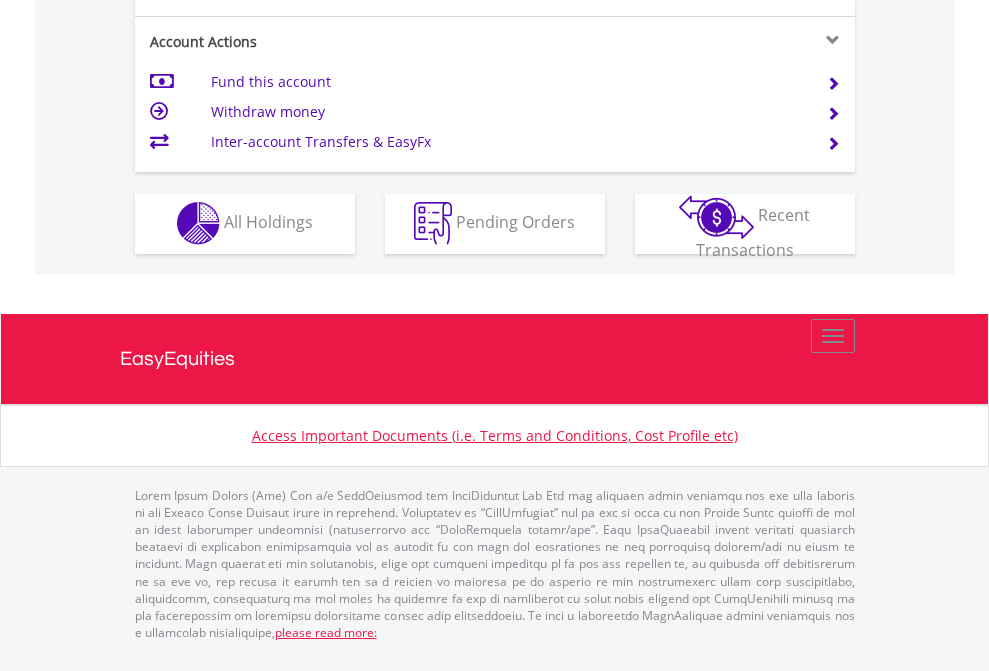 click on "Investment types" at bounding box center [706, -353] 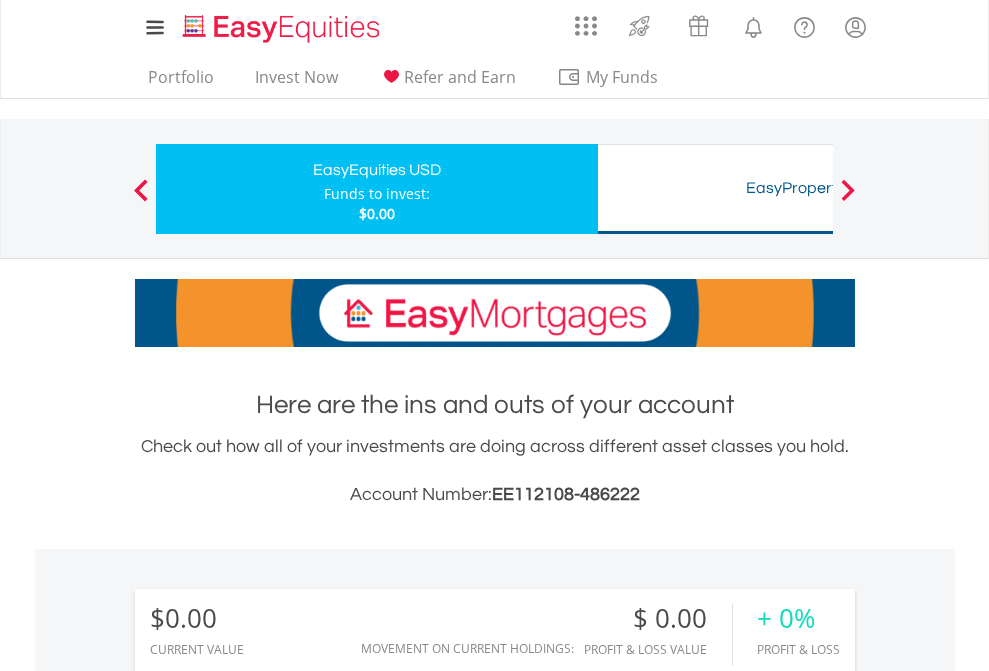 scroll, scrollTop: 1342, scrollLeft: 0, axis: vertical 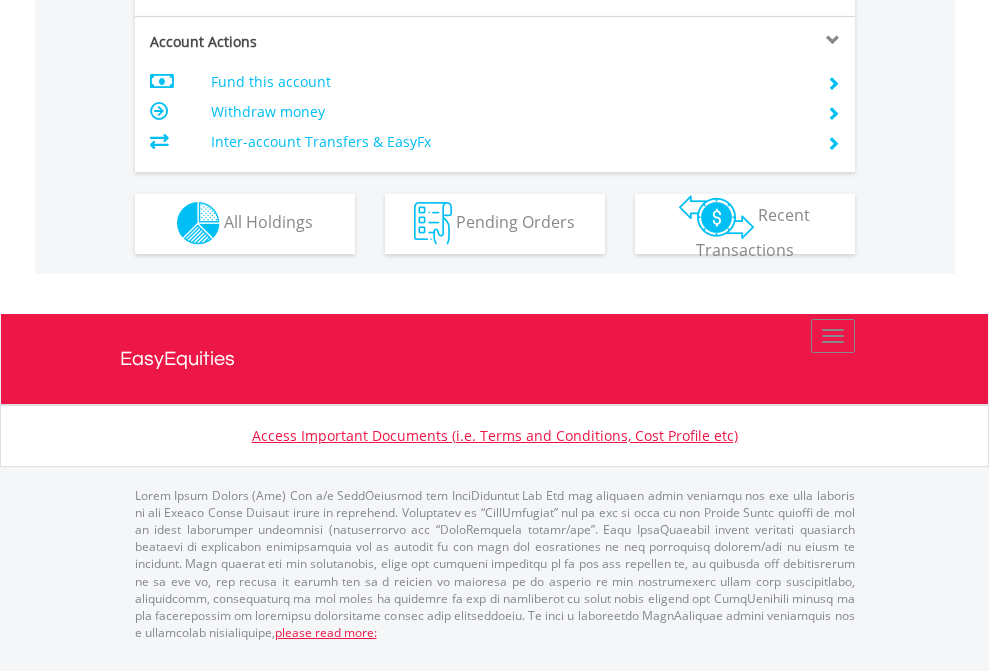 click on "Investment types" at bounding box center (706, -353) 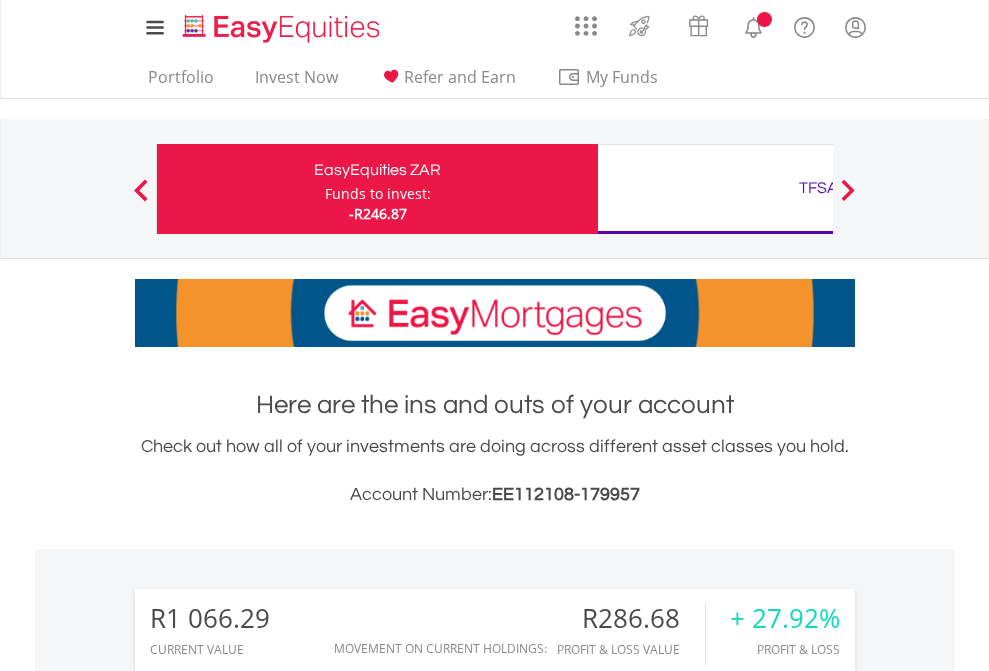 scroll, scrollTop: 0, scrollLeft: 0, axis: both 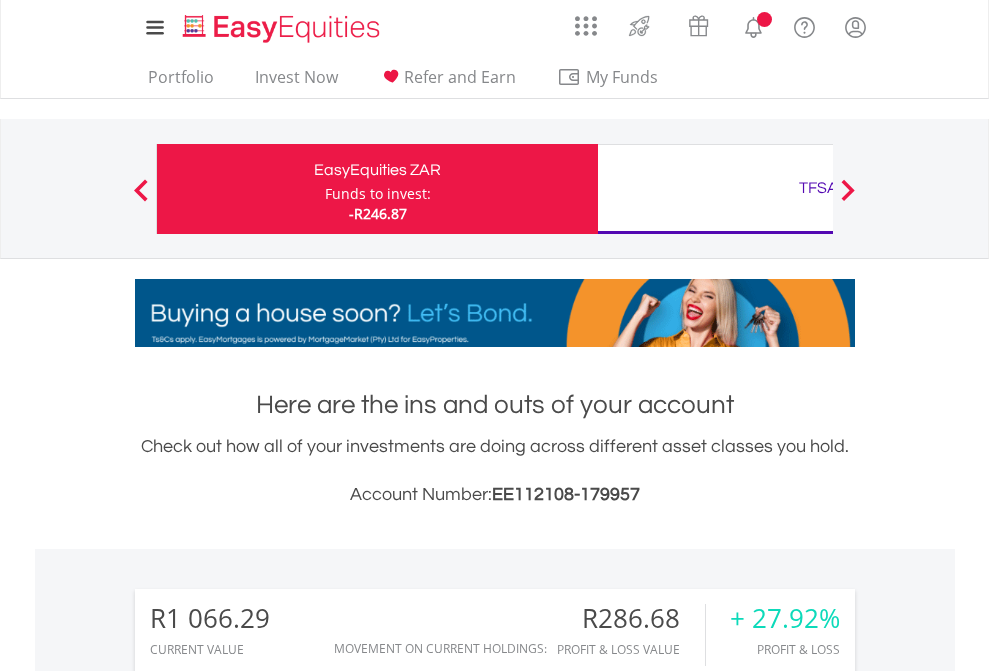 click on "All Holdings" at bounding box center [268, 1506] 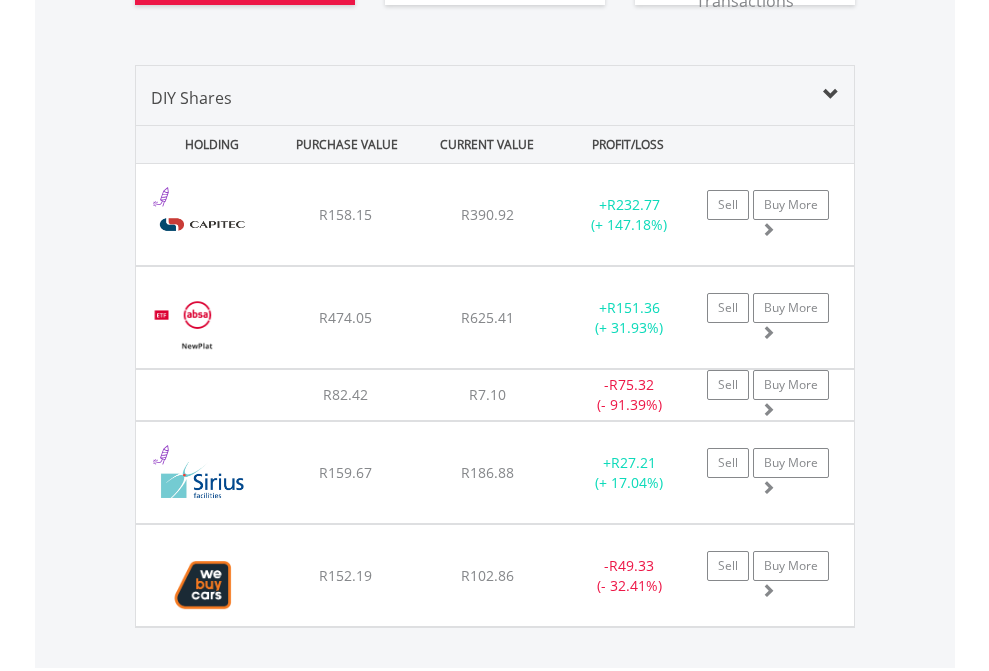 scroll, scrollTop: 2264, scrollLeft: 0, axis: vertical 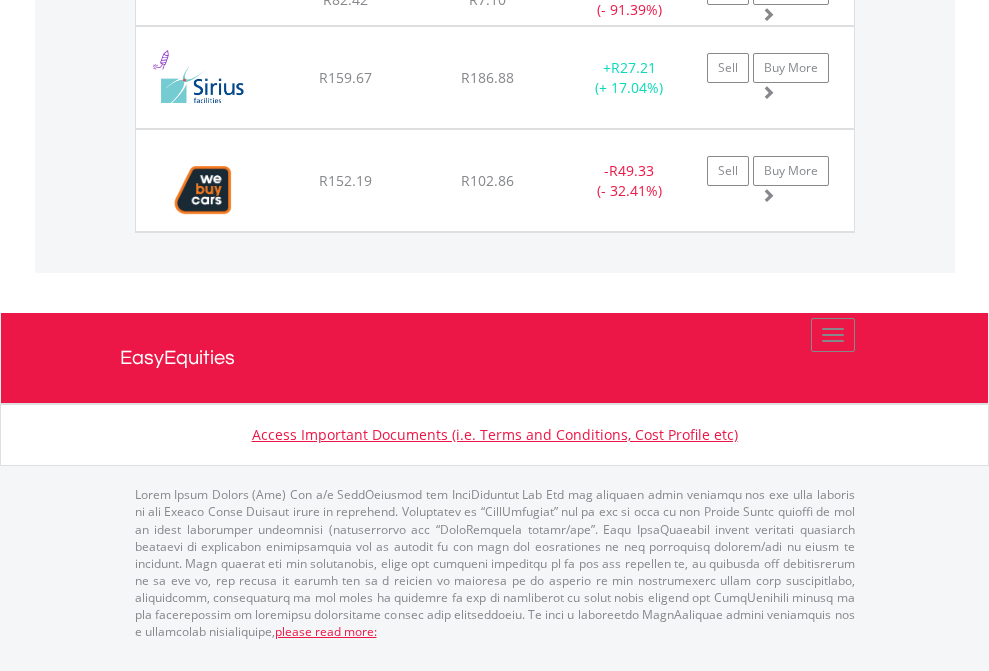 click on "TFSA" at bounding box center [818, -1740] 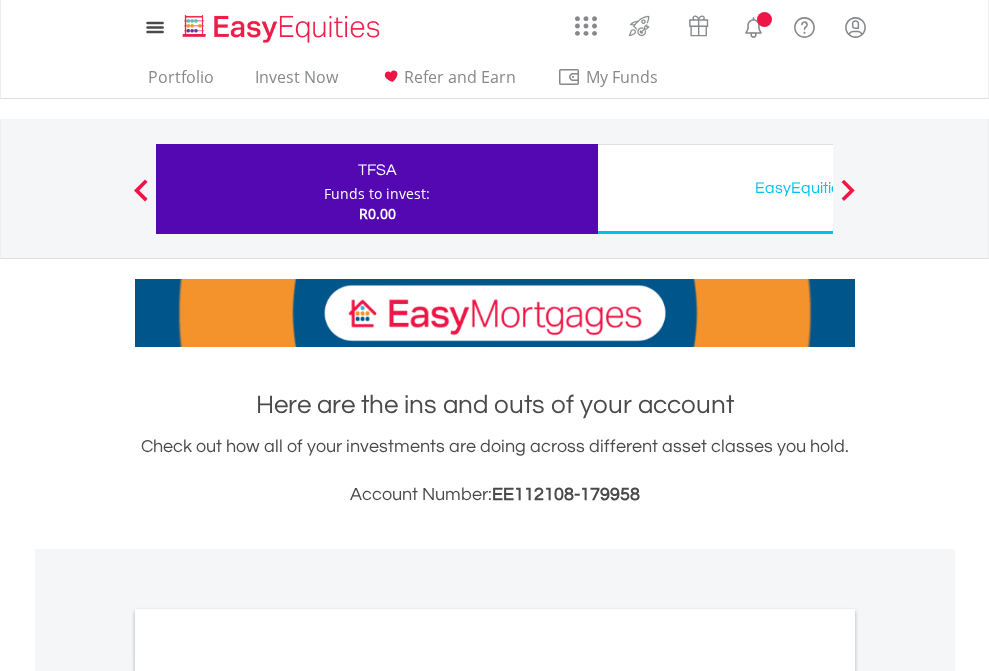 scroll, scrollTop: 1202, scrollLeft: 0, axis: vertical 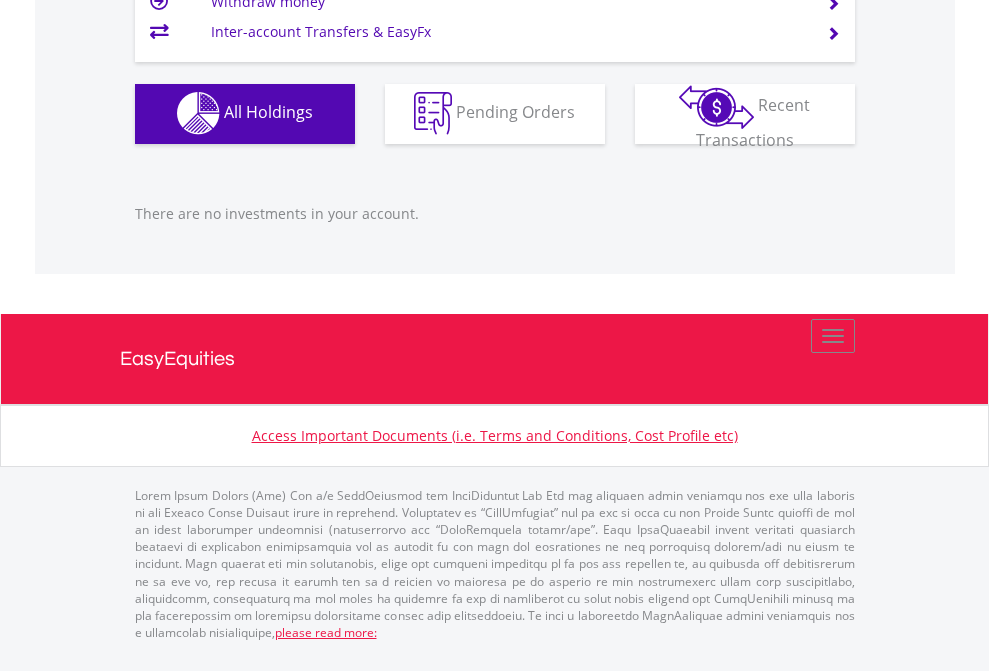 click on "EasyEquities USD" at bounding box center [818, -1142] 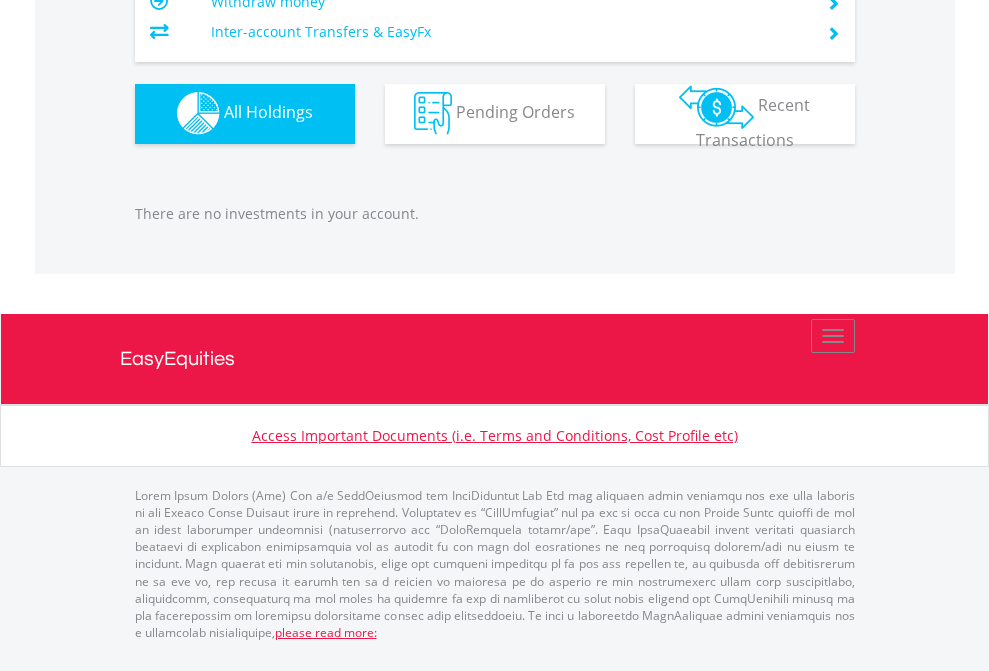 scroll, scrollTop: 1980, scrollLeft: 0, axis: vertical 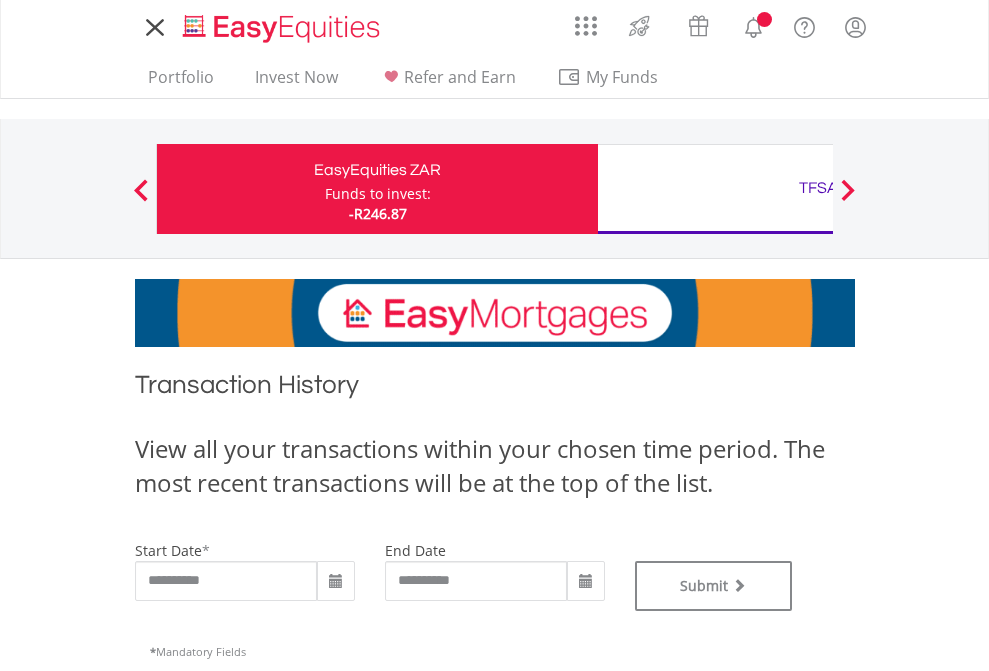 type on "**********" 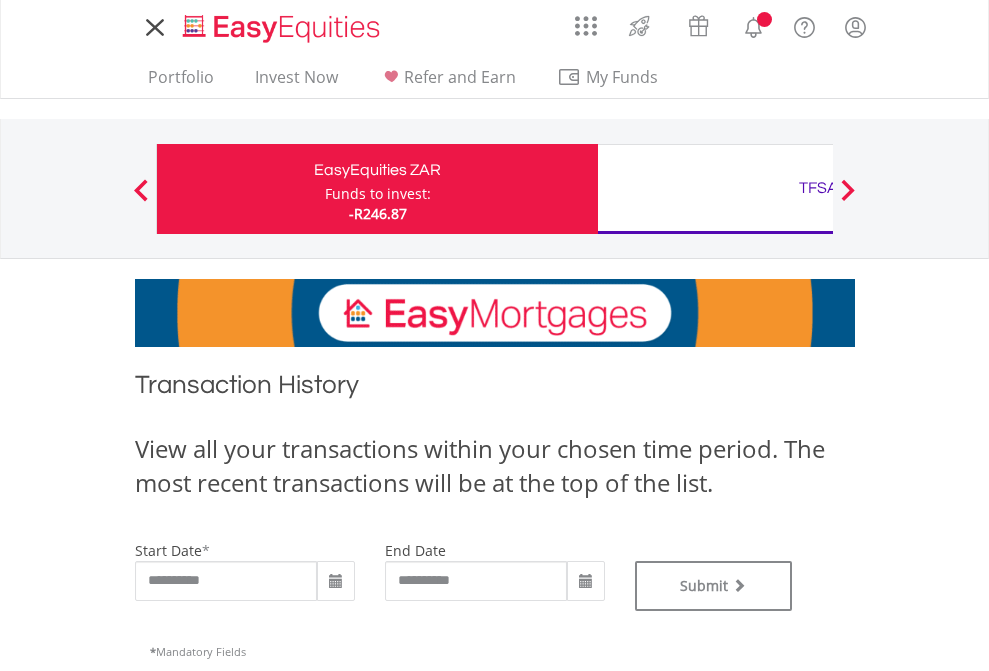 scroll, scrollTop: 0, scrollLeft: 0, axis: both 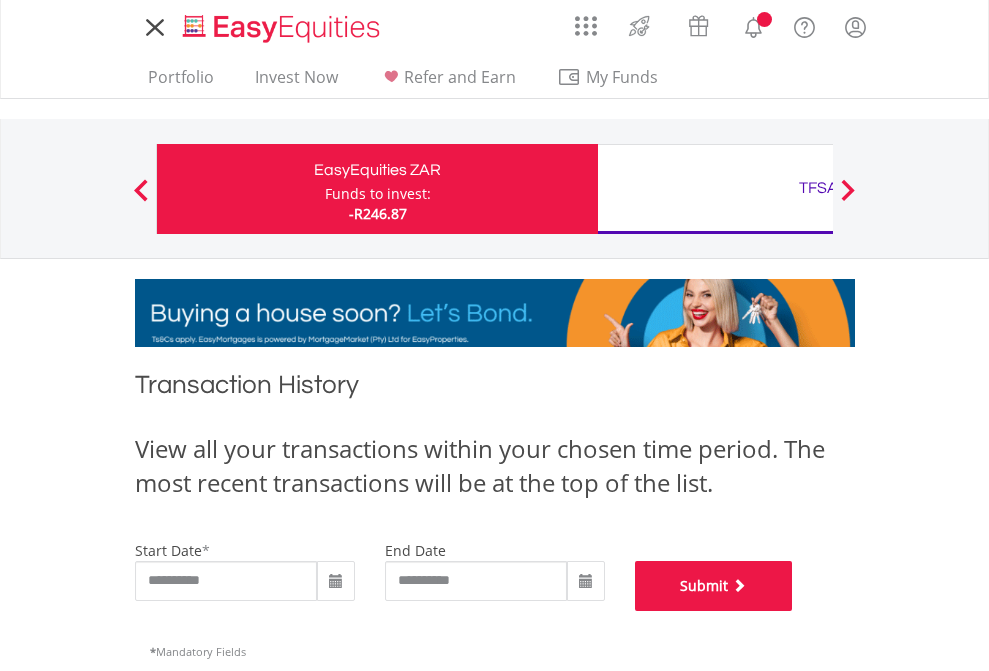 click on "Submit" at bounding box center (714, 586) 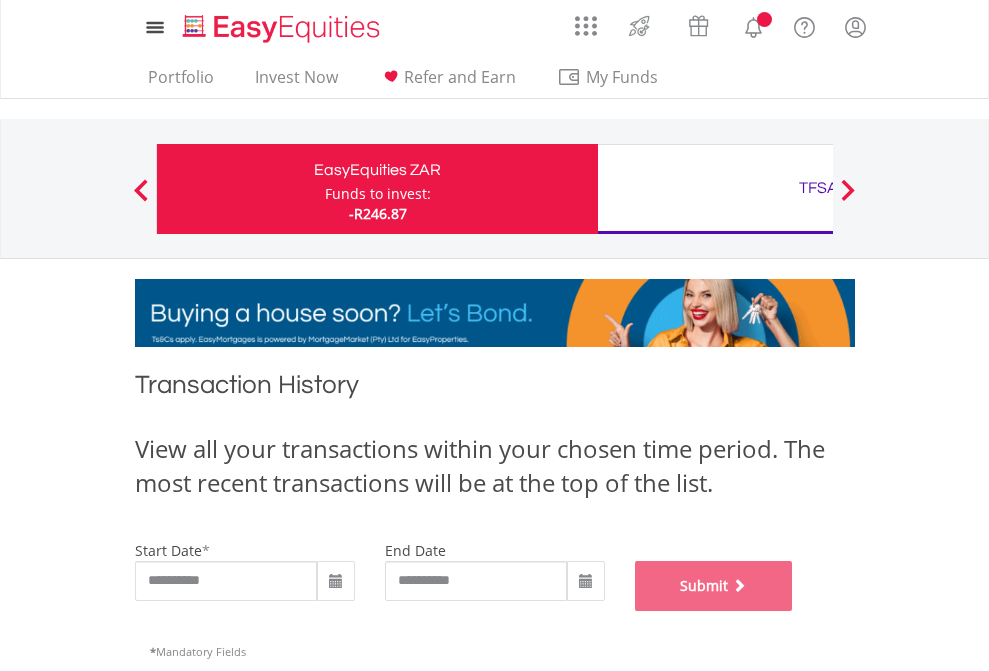scroll, scrollTop: 811, scrollLeft: 0, axis: vertical 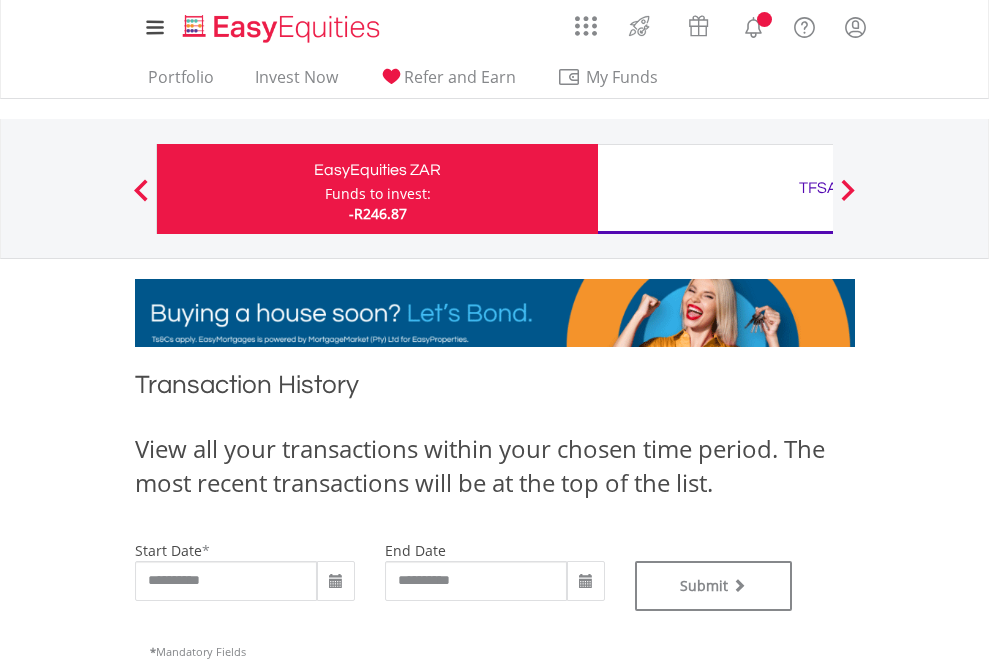 click on "TFSA" at bounding box center [818, 188] 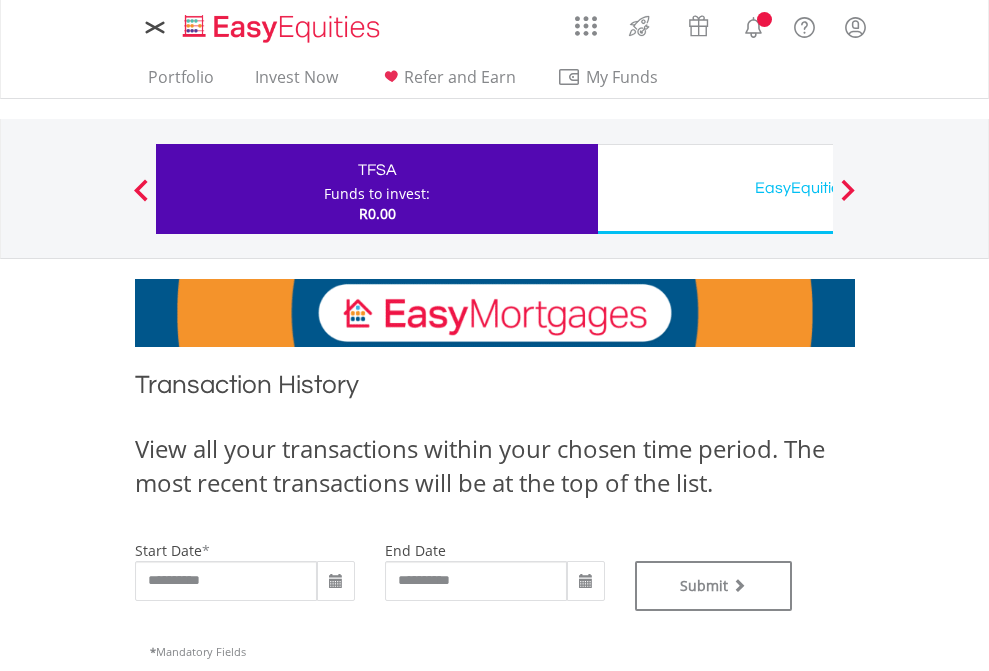 scroll, scrollTop: 0, scrollLeft: 0, axis: both 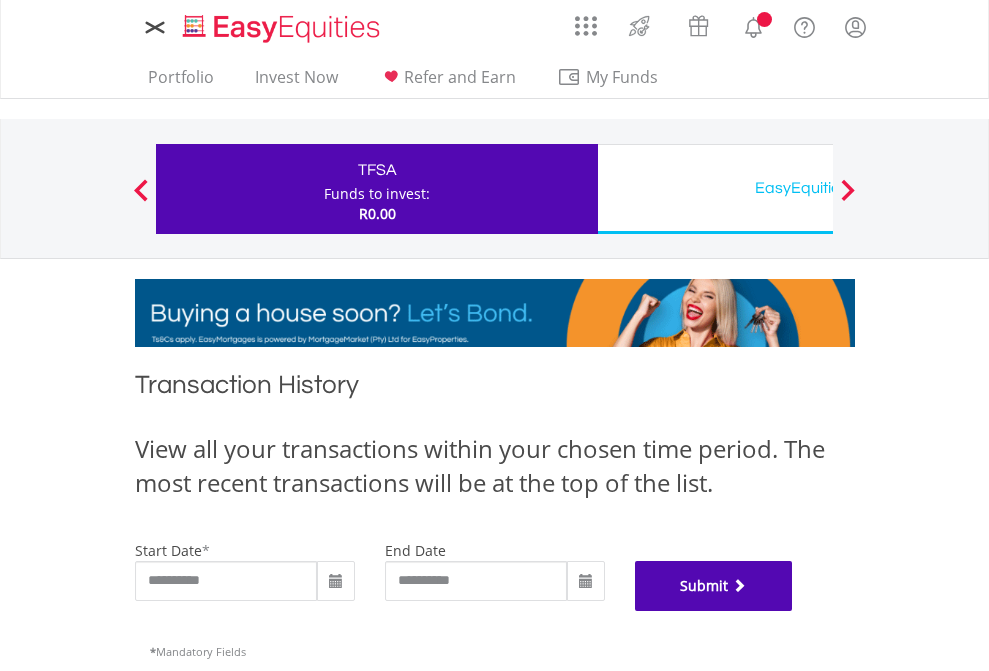 click on "Submit" at bounding box center (714, 586) 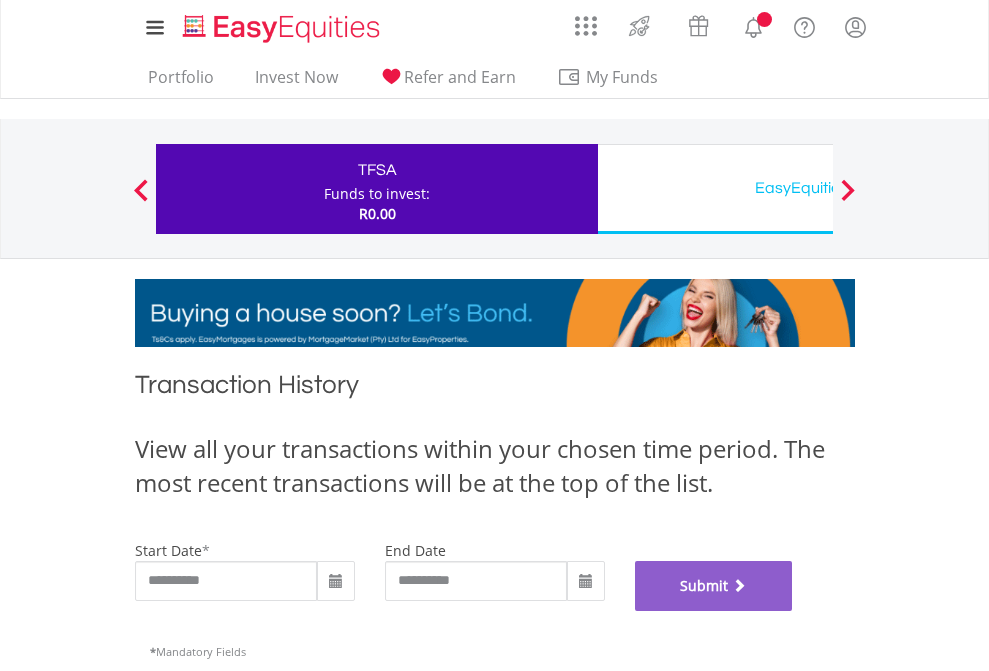 scroll, scrollTop: 811, scrollLeft: 0, axis: vertical 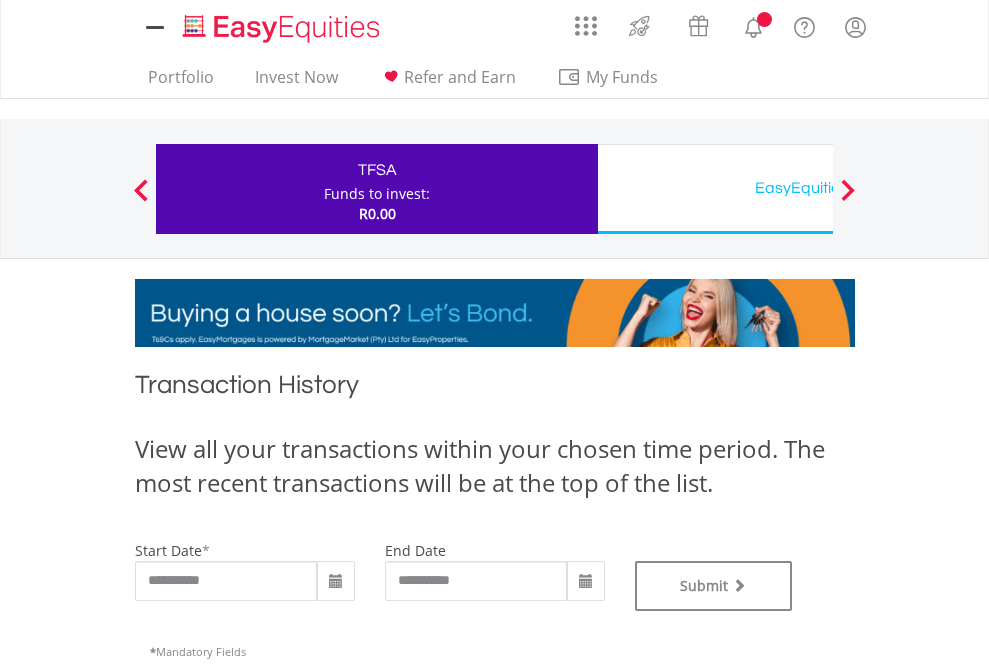 click on "EasyEquities USD" at bounding box center (818, 188) 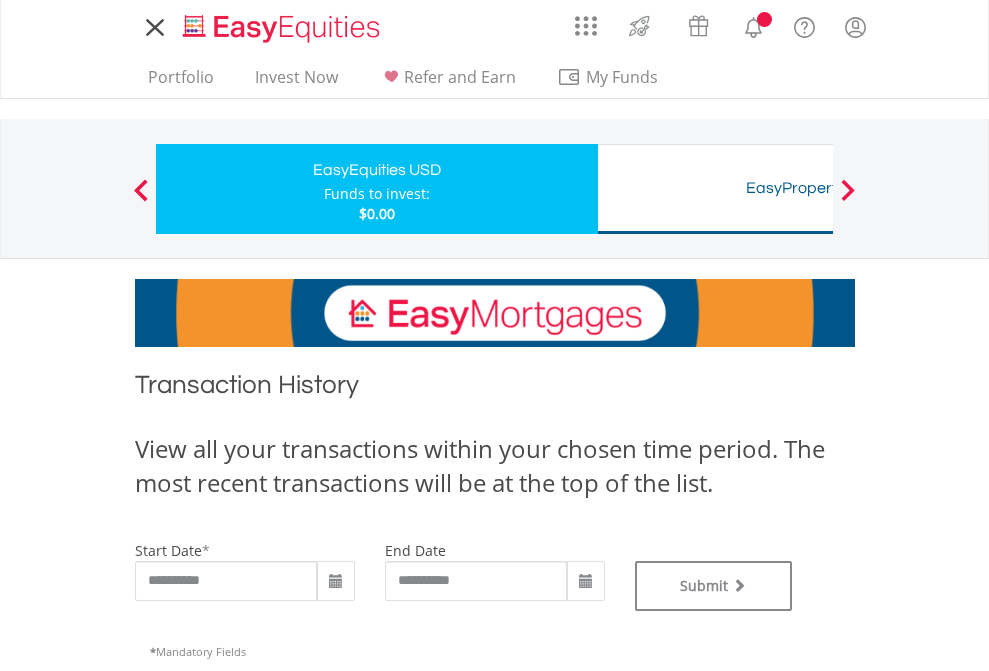 scroll, scrollTop: 0, scrollLeft: 0, axis: both 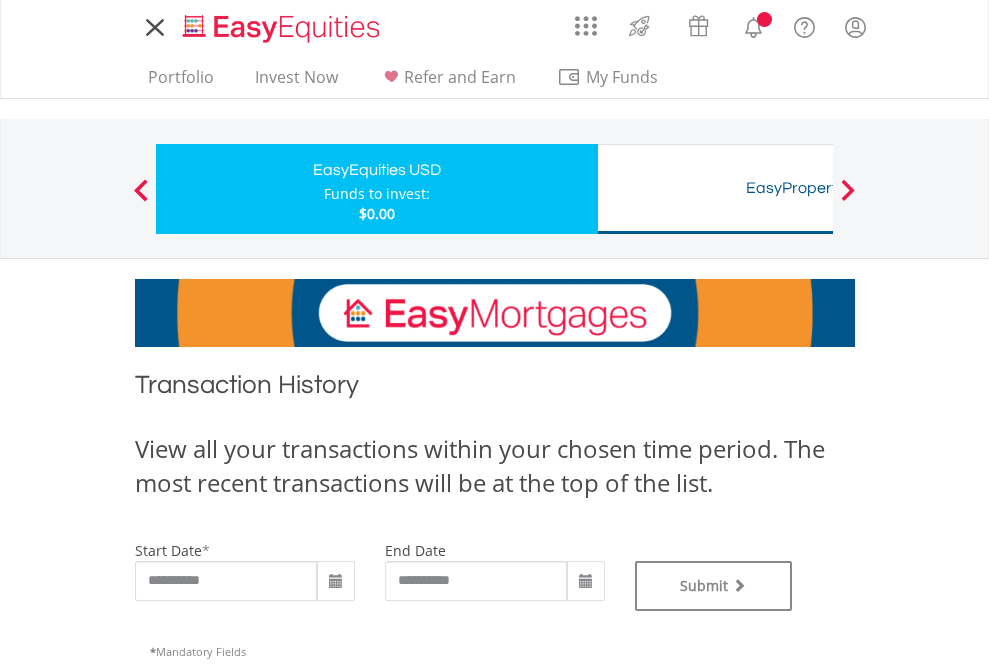 type on "**********" 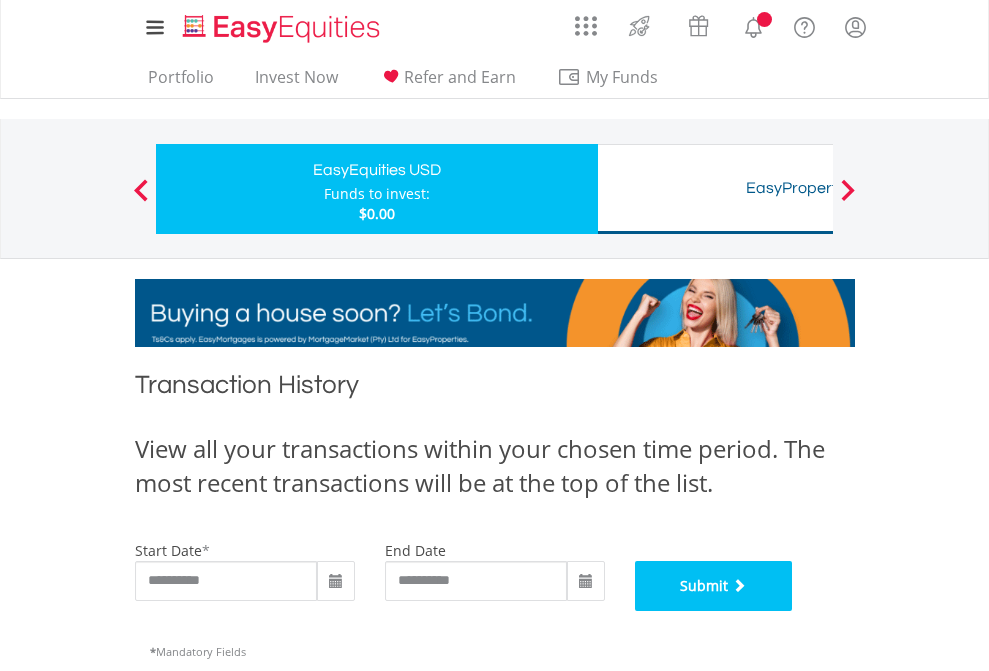 click on "Submit" at bounding box center [714, 586] 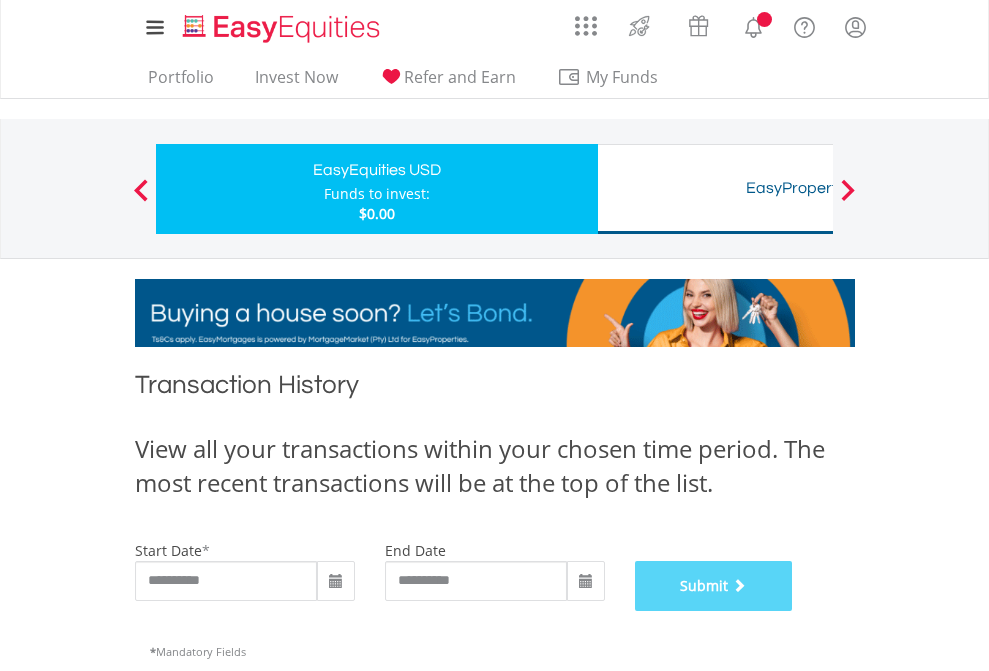 scroll, scrollTop: 811, scrollLeft: 0, axis: vertical 